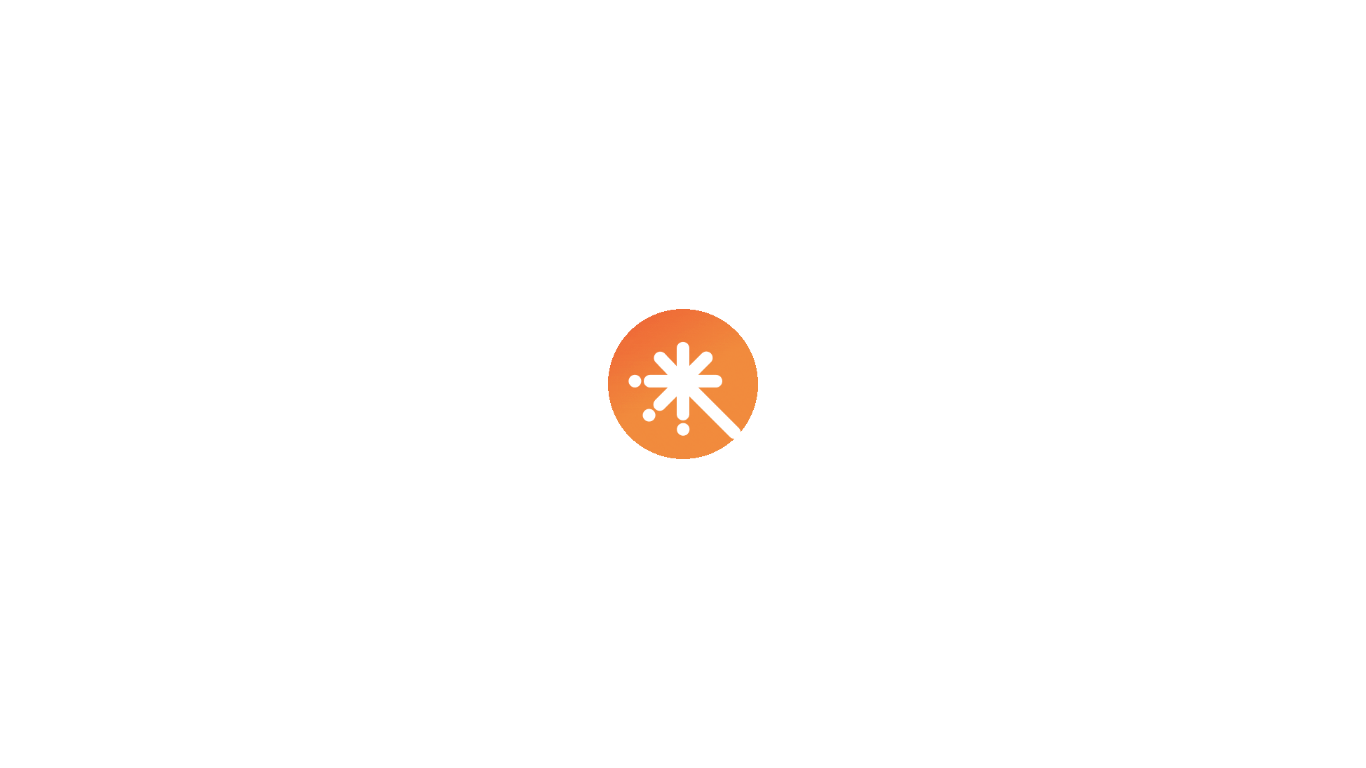 scroll, scrollTop: 0, scrollLeft: 0, axis: both 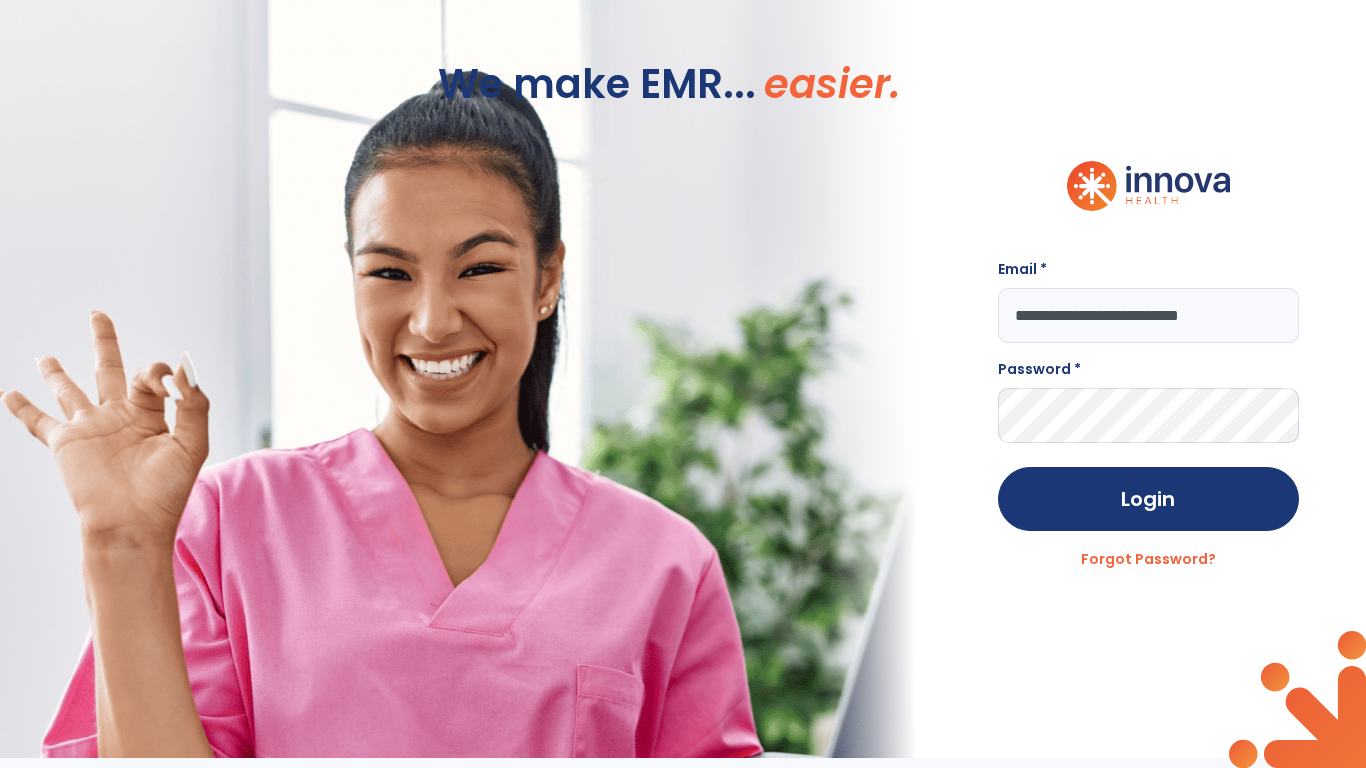 type on "**********" 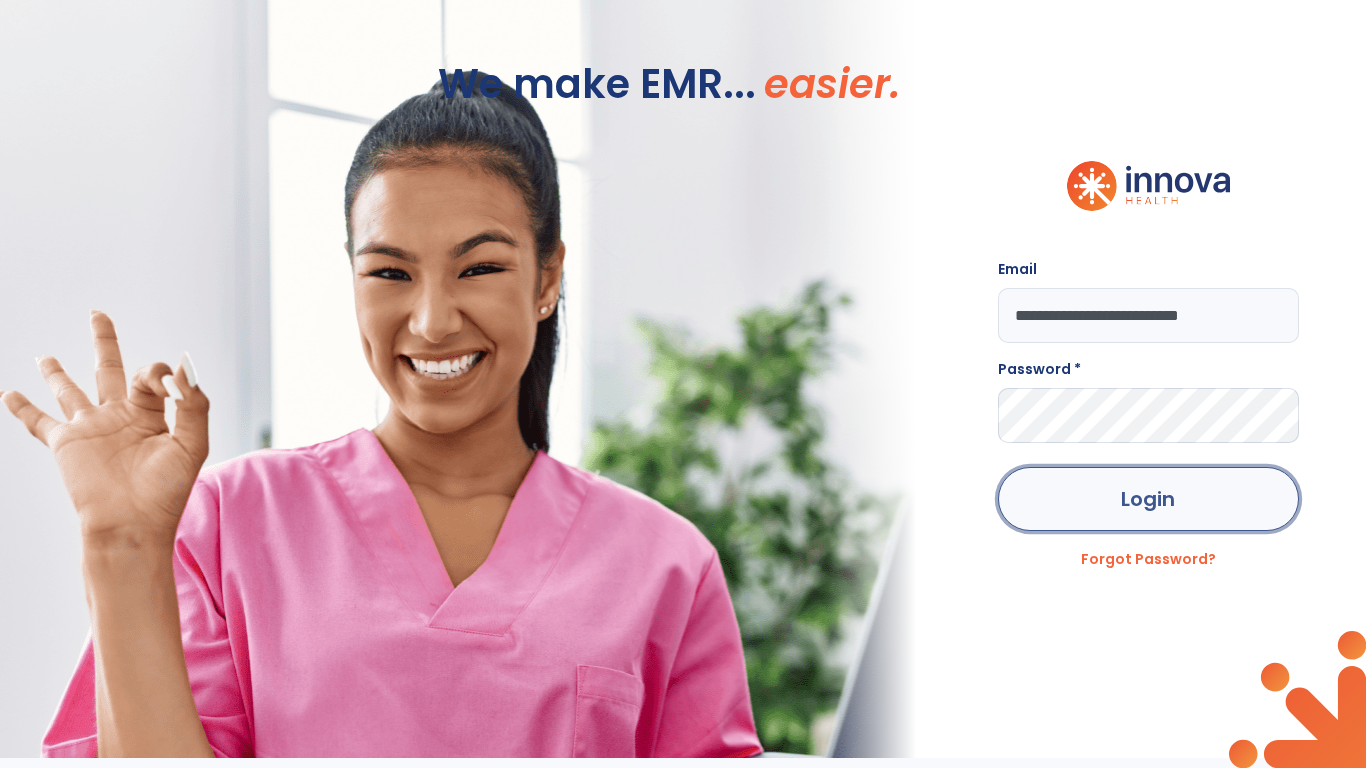 click on "Login" 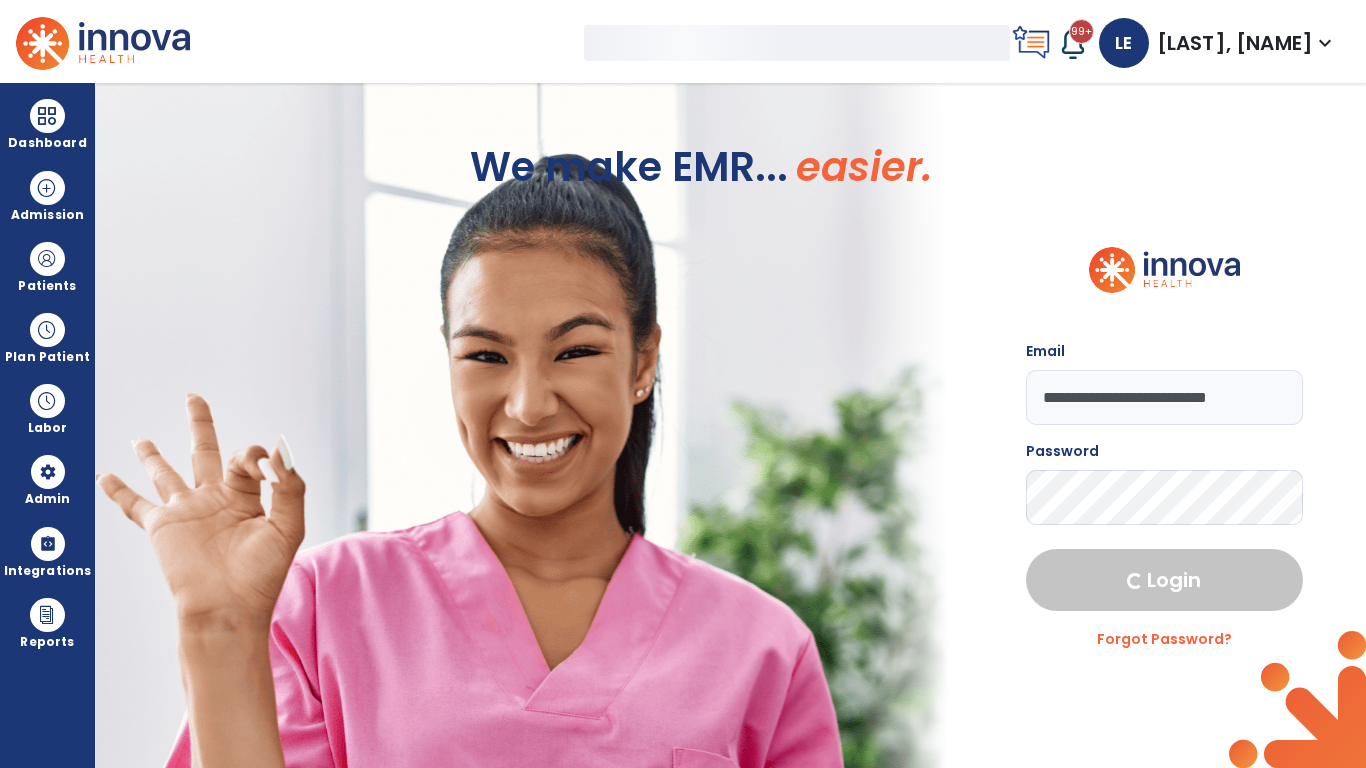 select on "***" 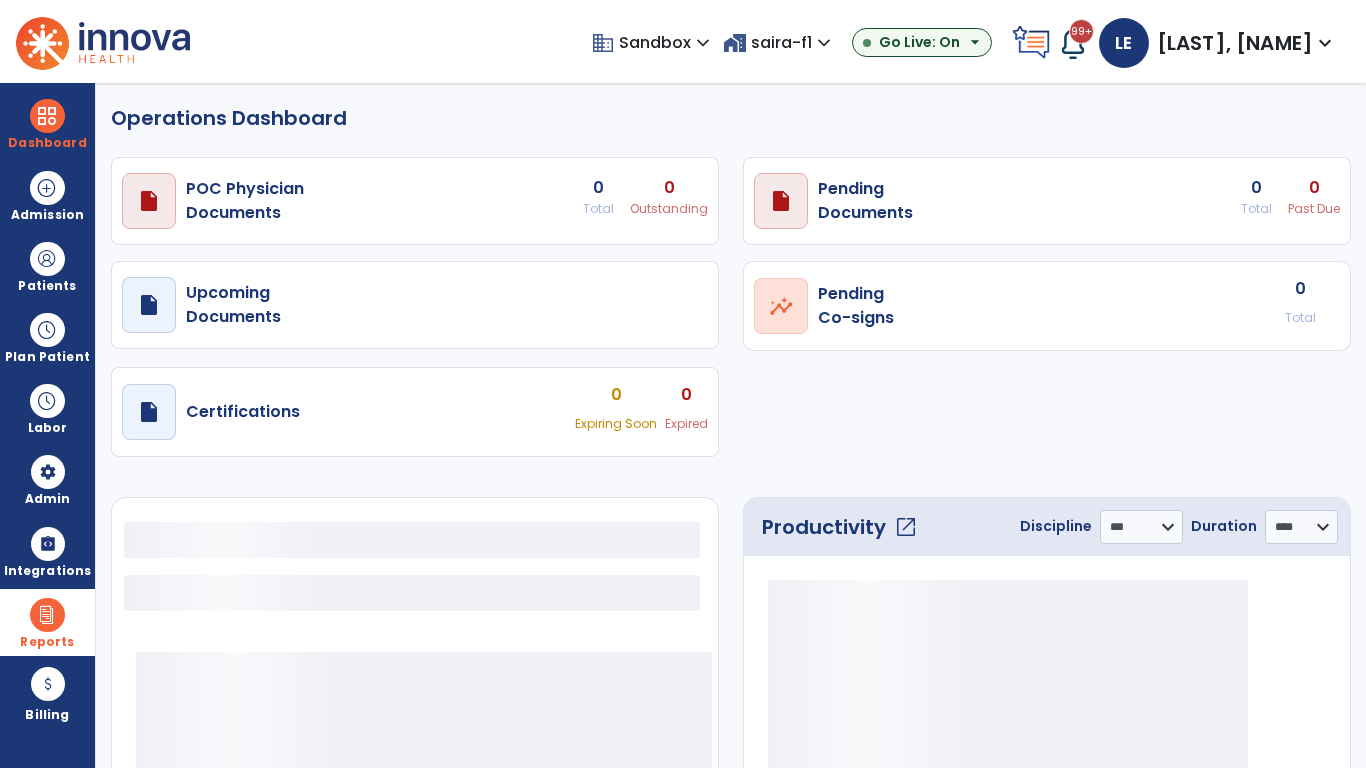 click at bounding box center (47, 615) 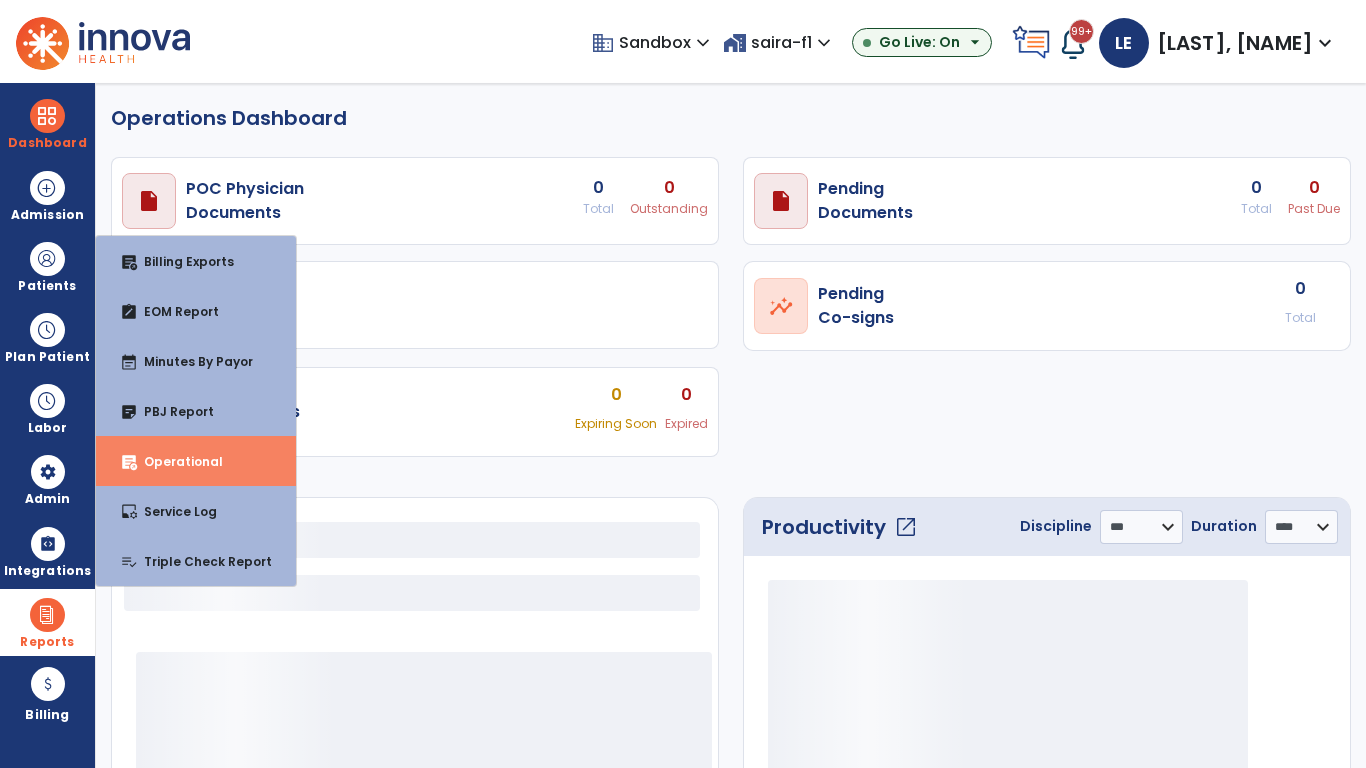 click on "Operational" at bounding box center (175, 461) 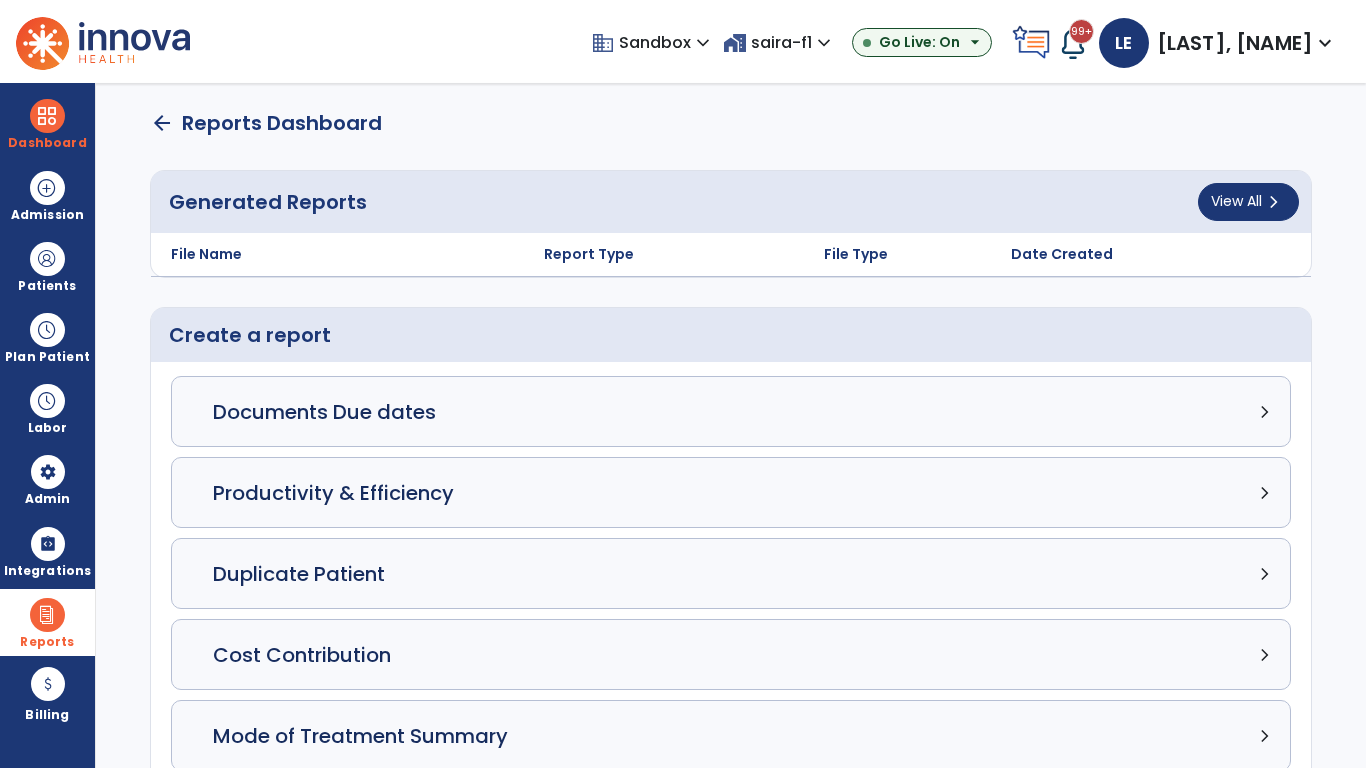 click on "Census Detail chevron_right" 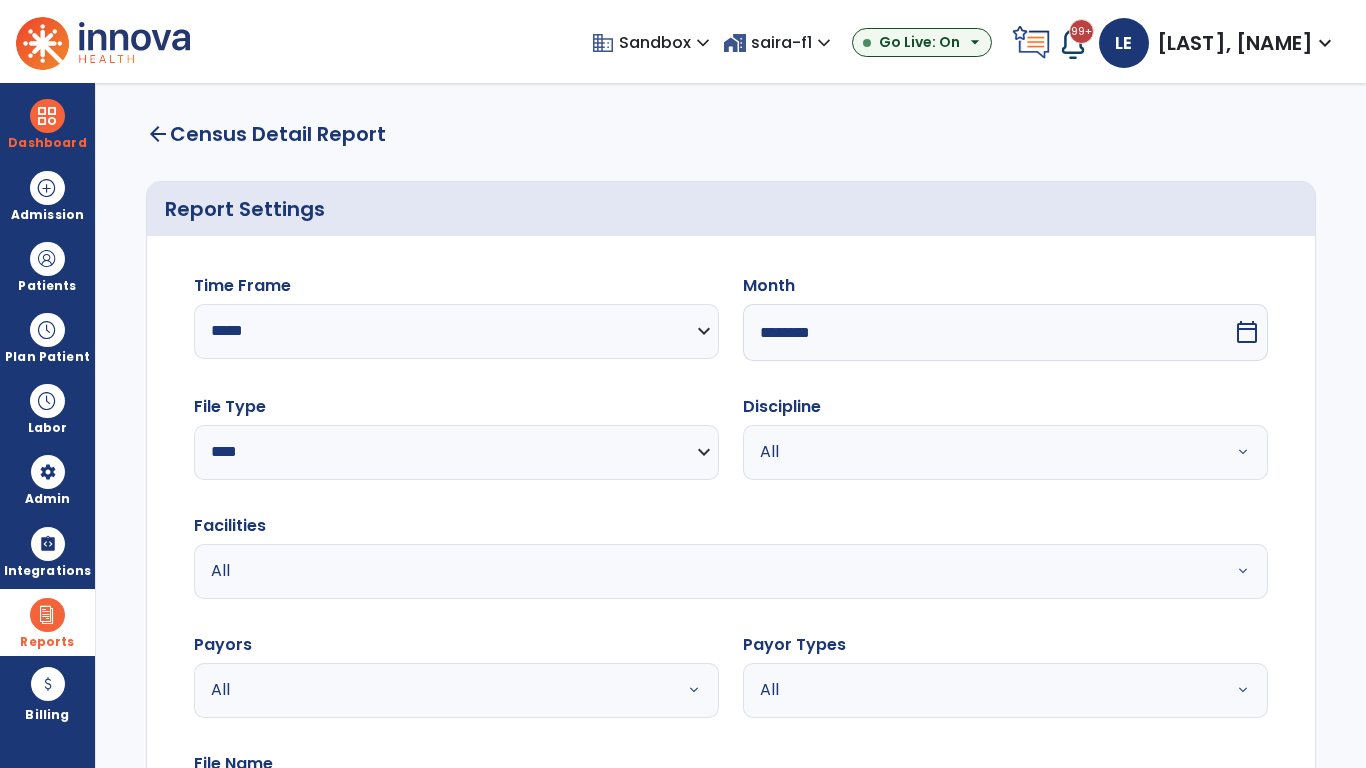 scroll, scrollTop: 266, scrollLeft: 0, axis: vertical 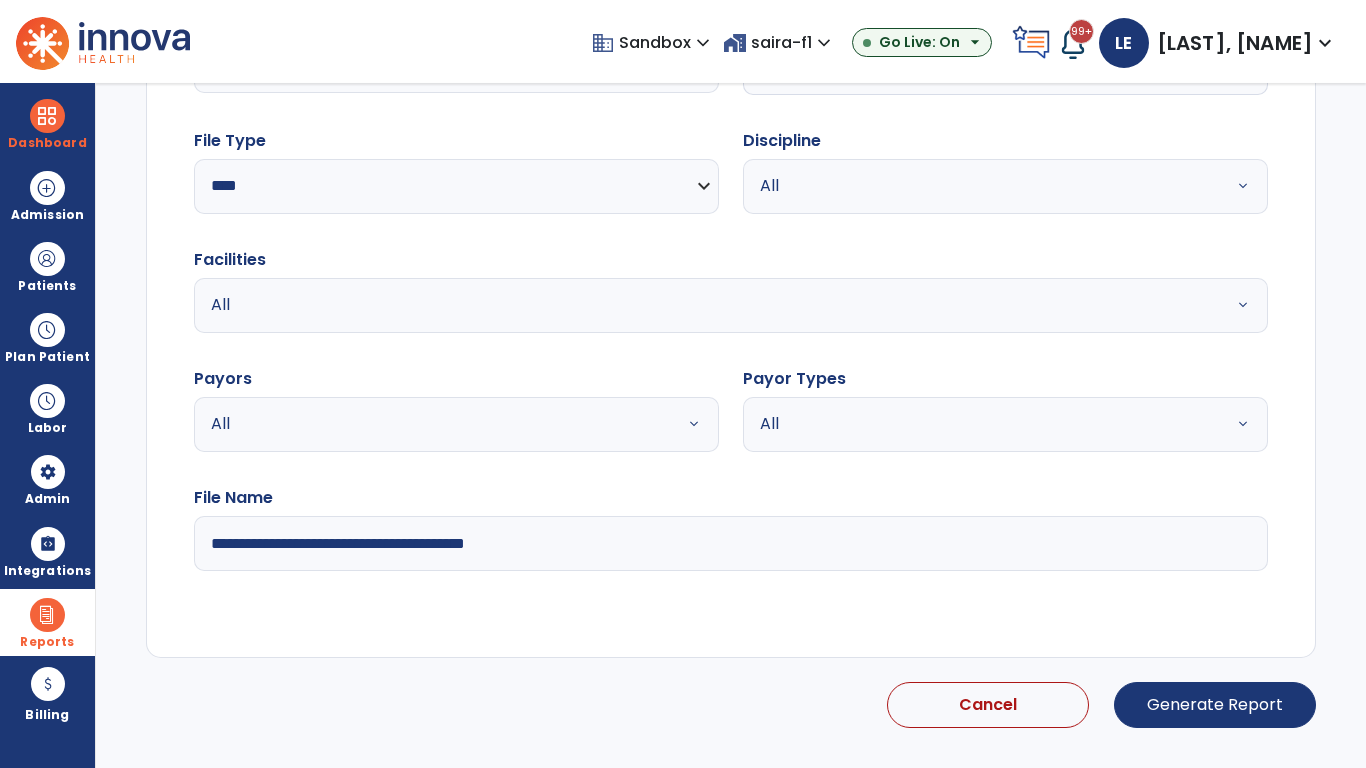 select on "*****" 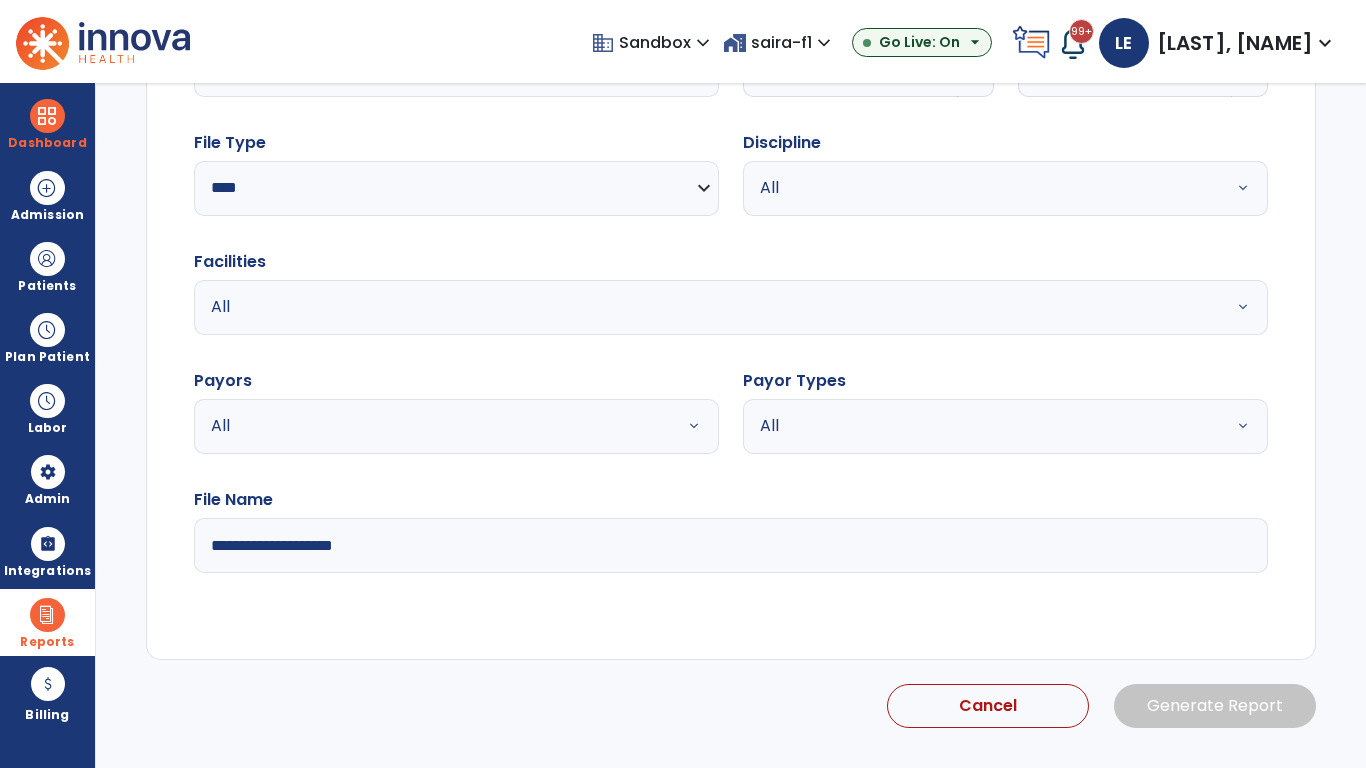 scroll, scrollTop: 192, scrollLeft: 0, axis: vertical 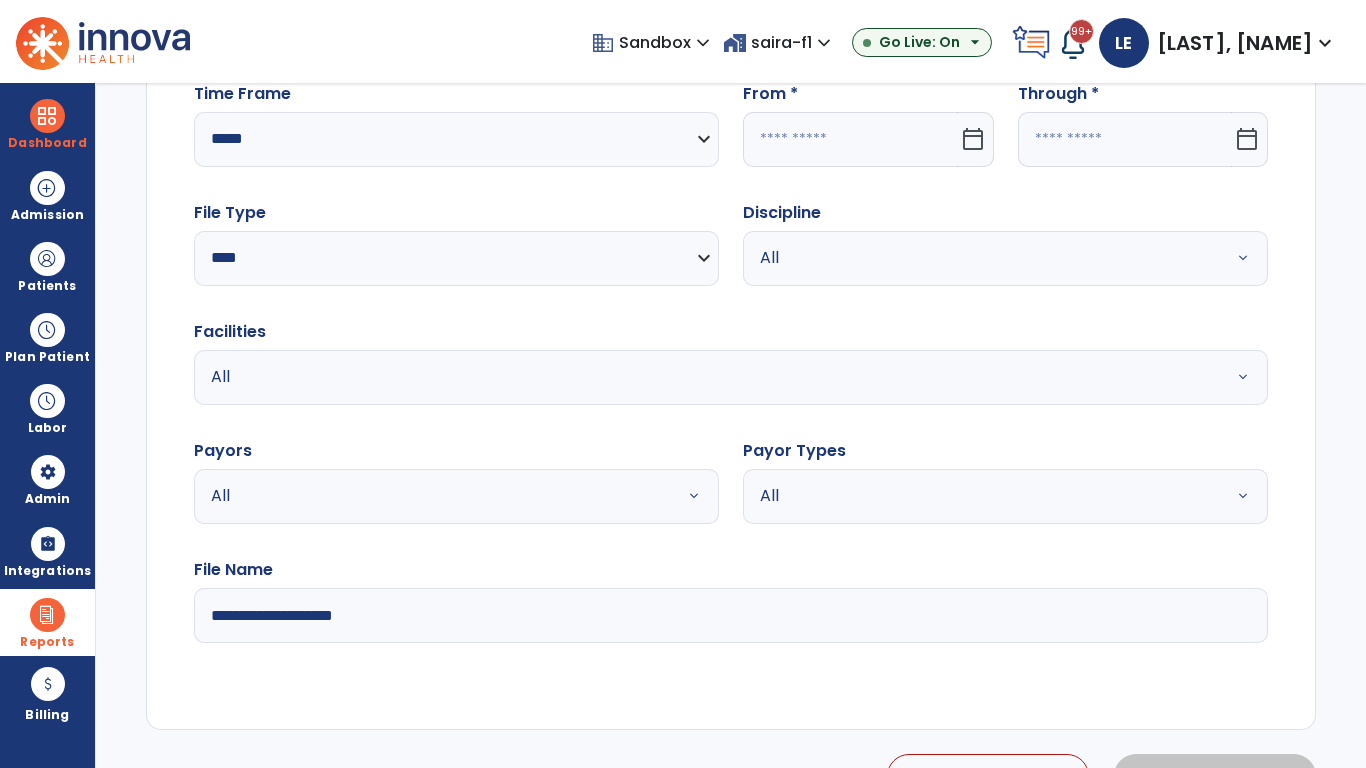click 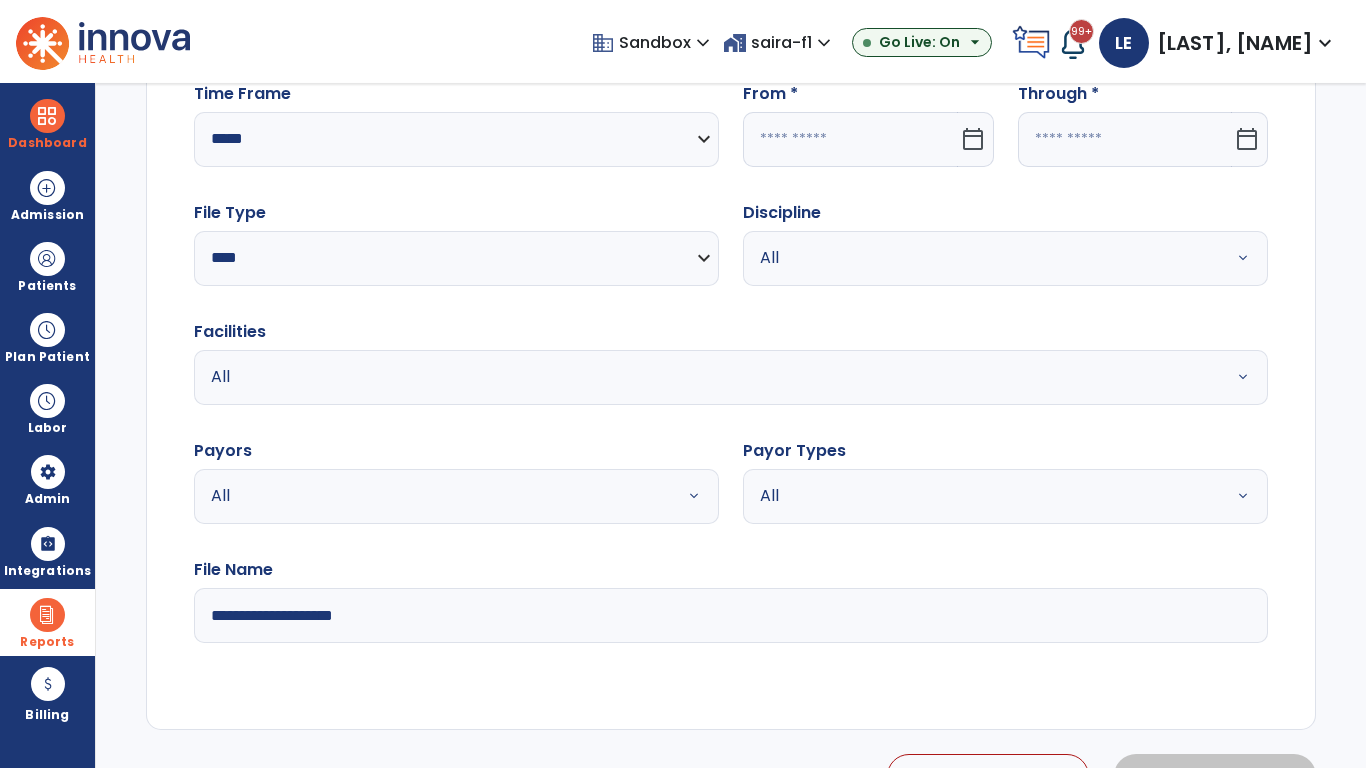 select on "*" 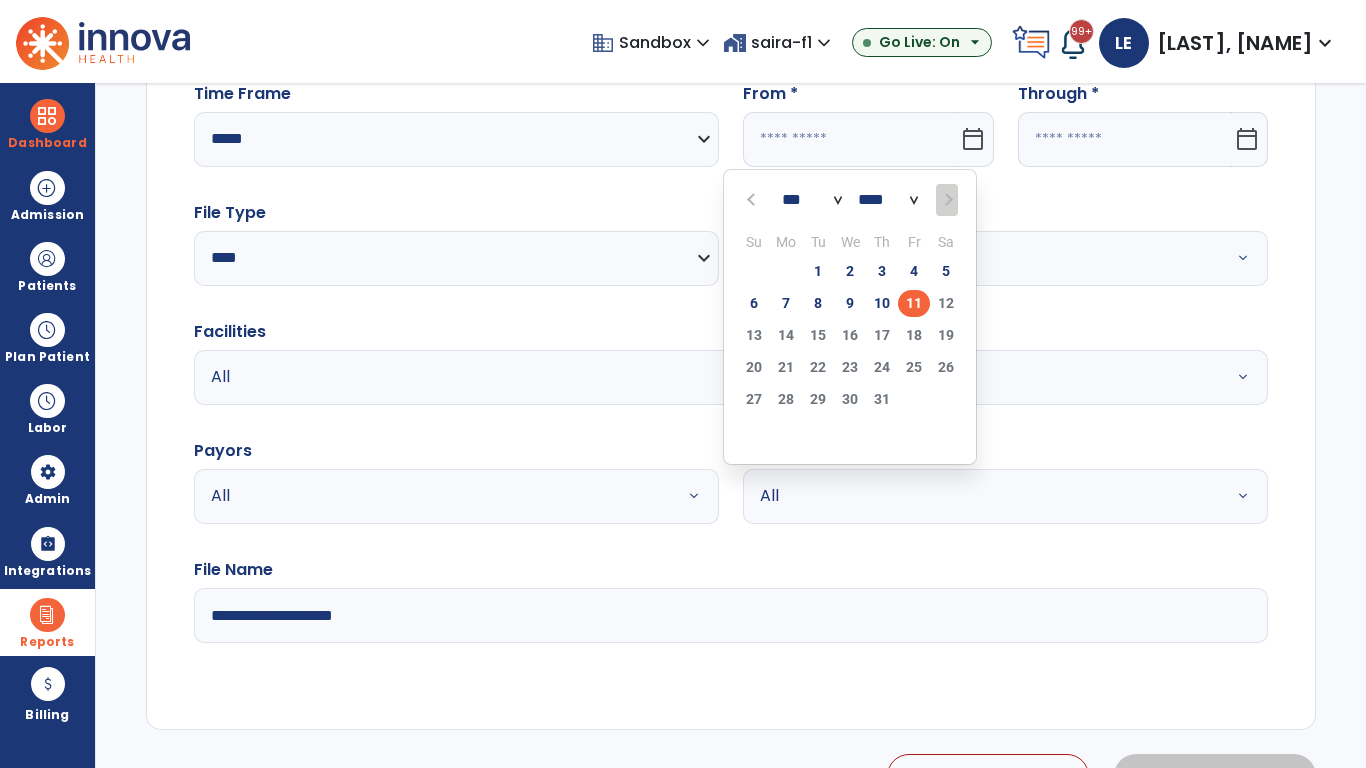 select on "****" 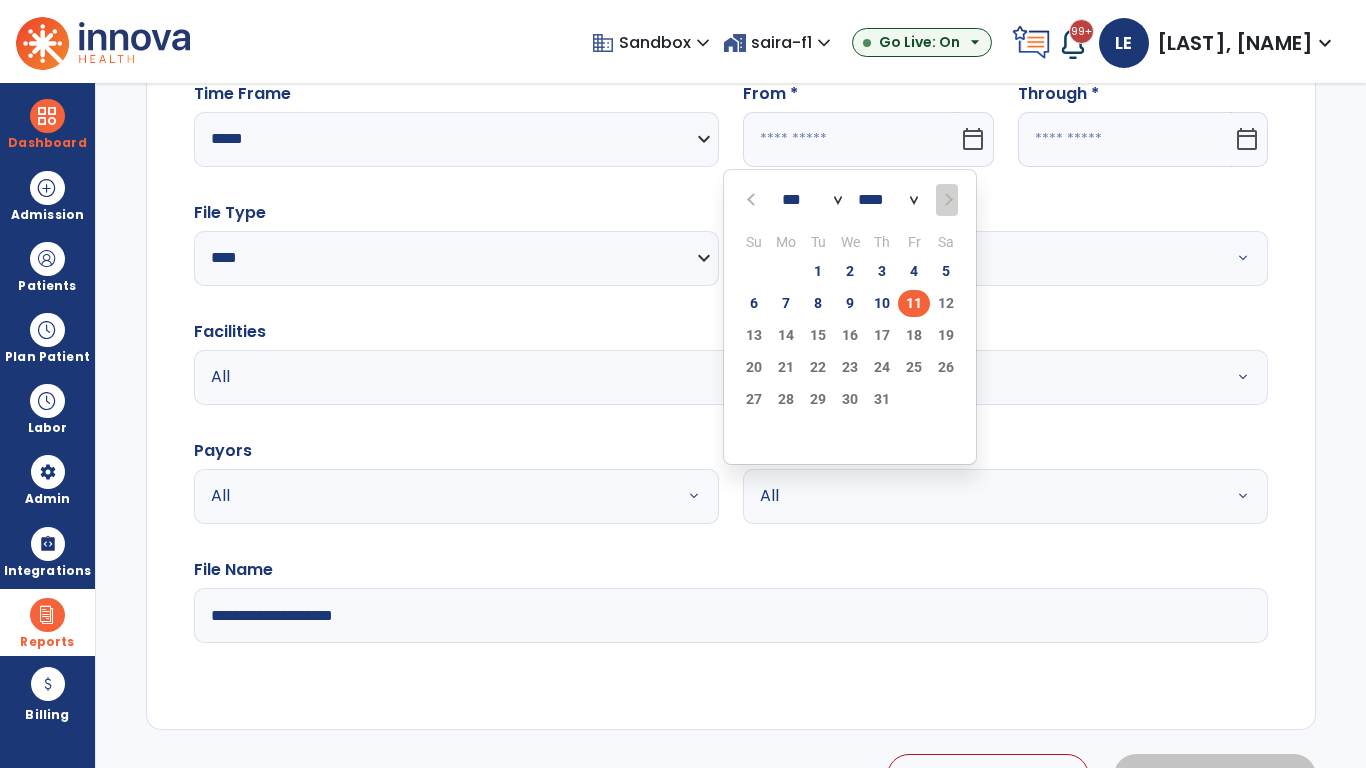 select on "**" 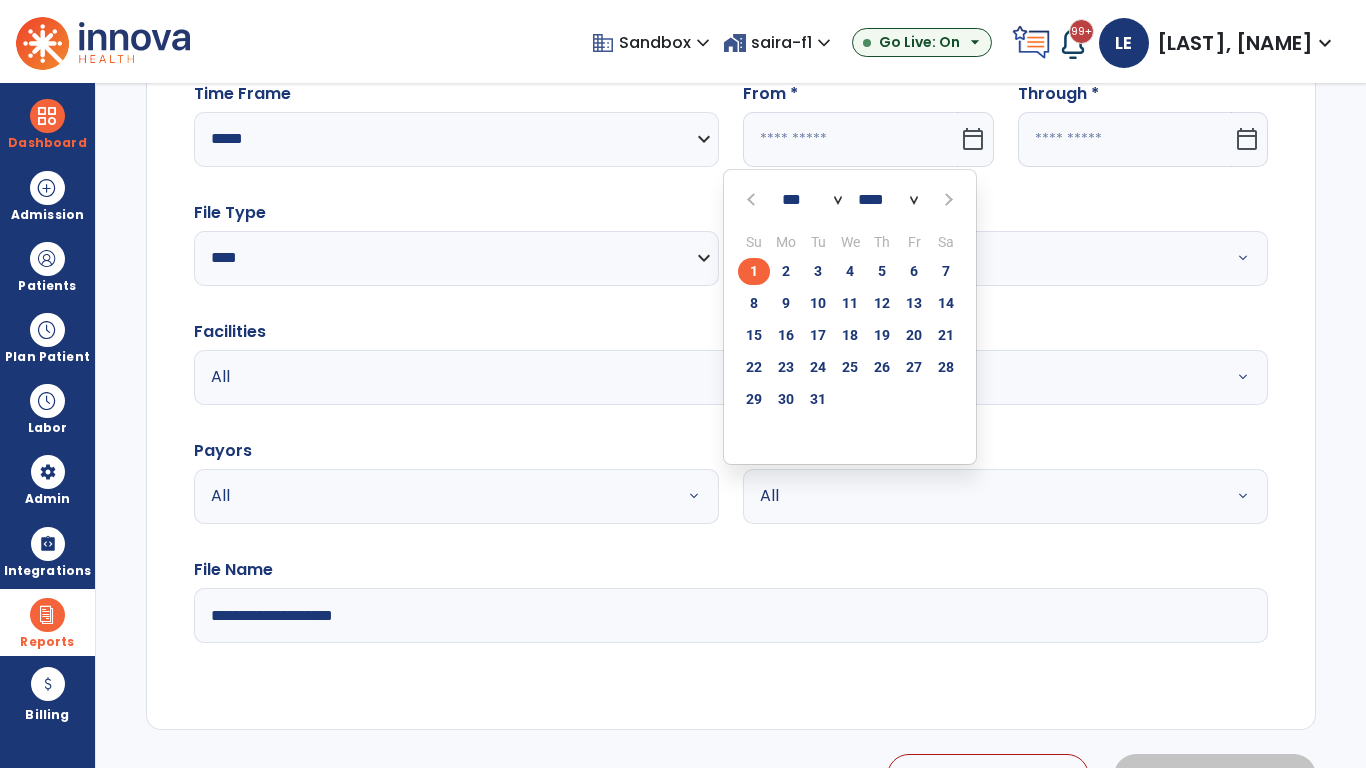 click on "1" 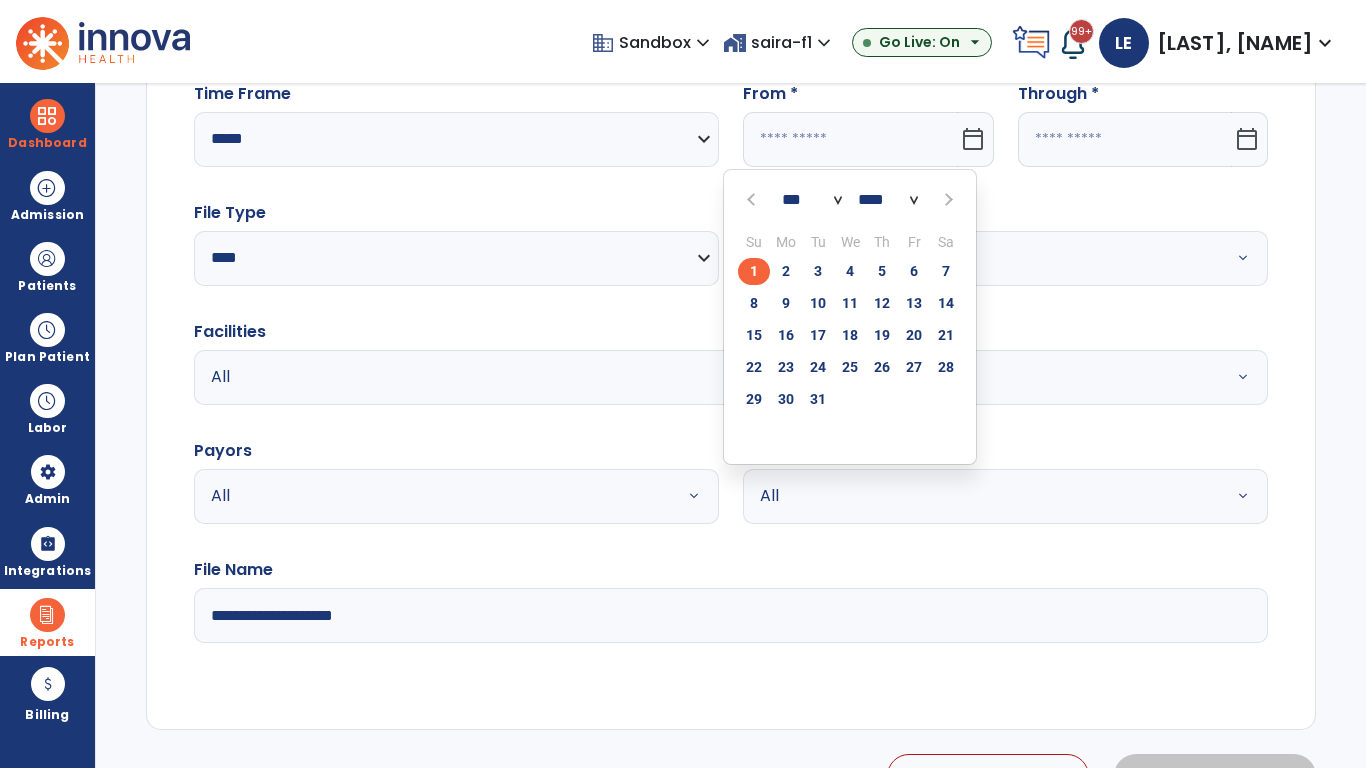 type on "**********" 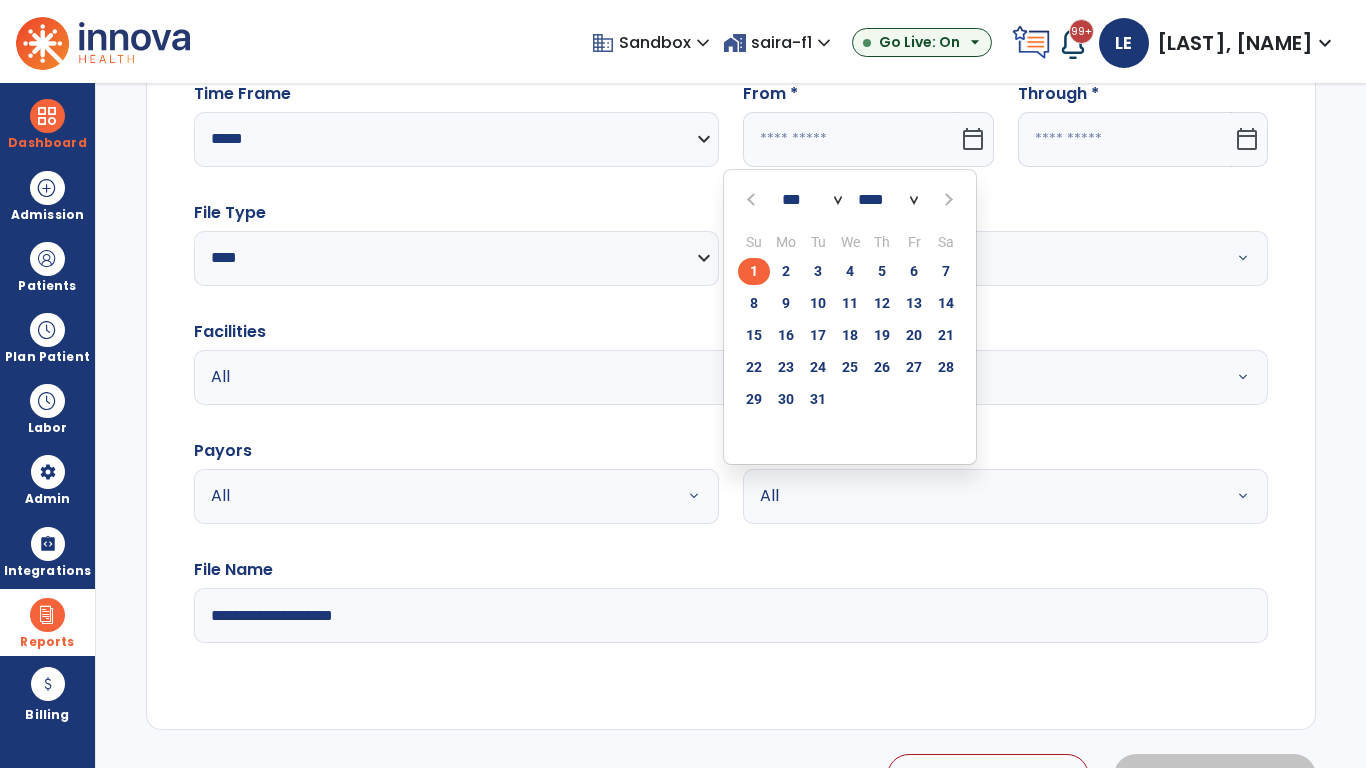 type on "*********" 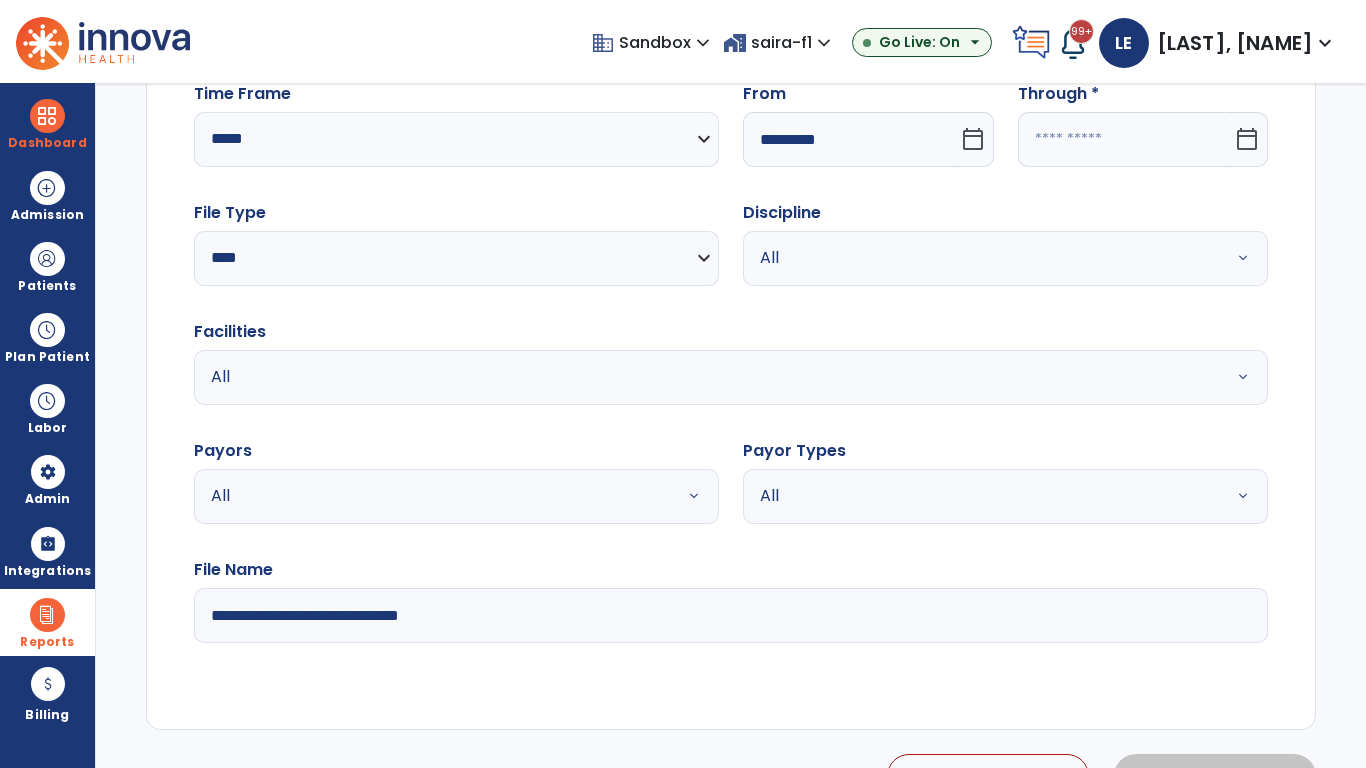 click 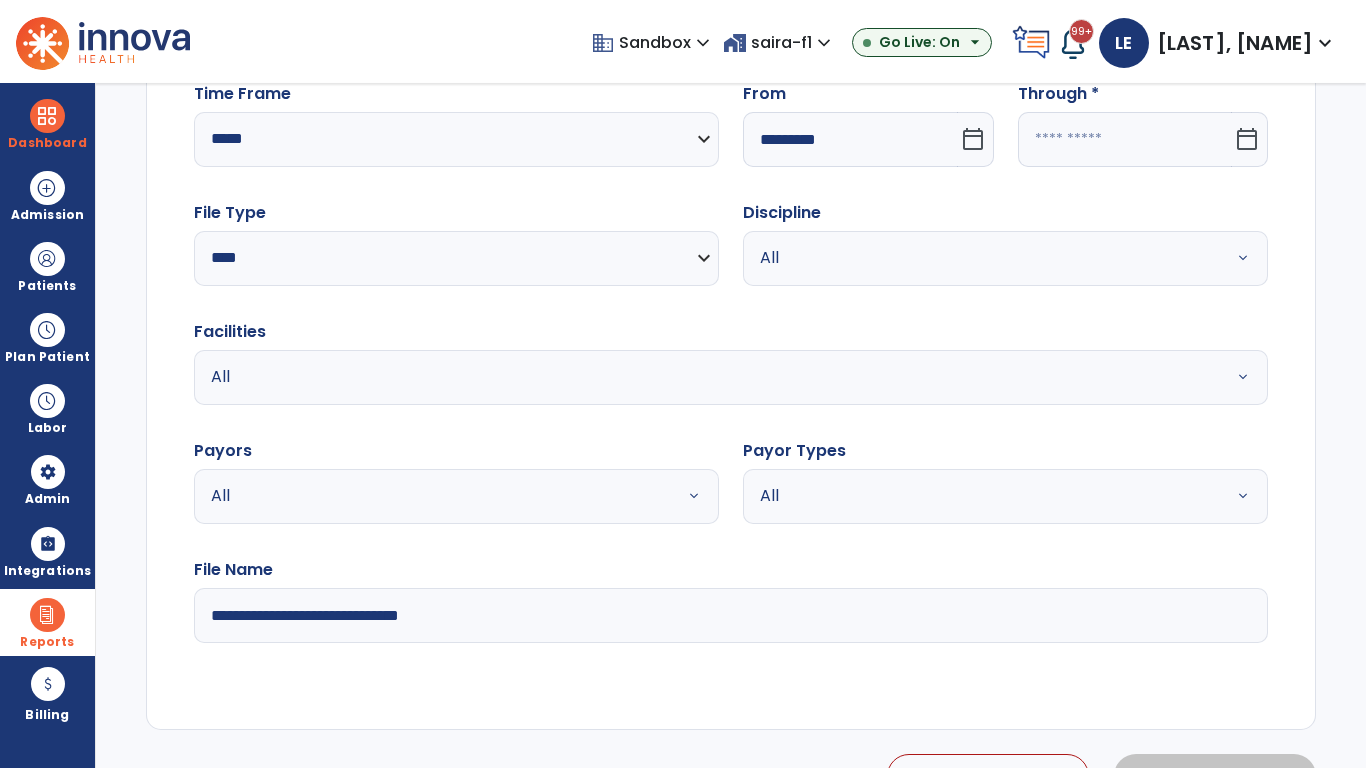 select on "*" 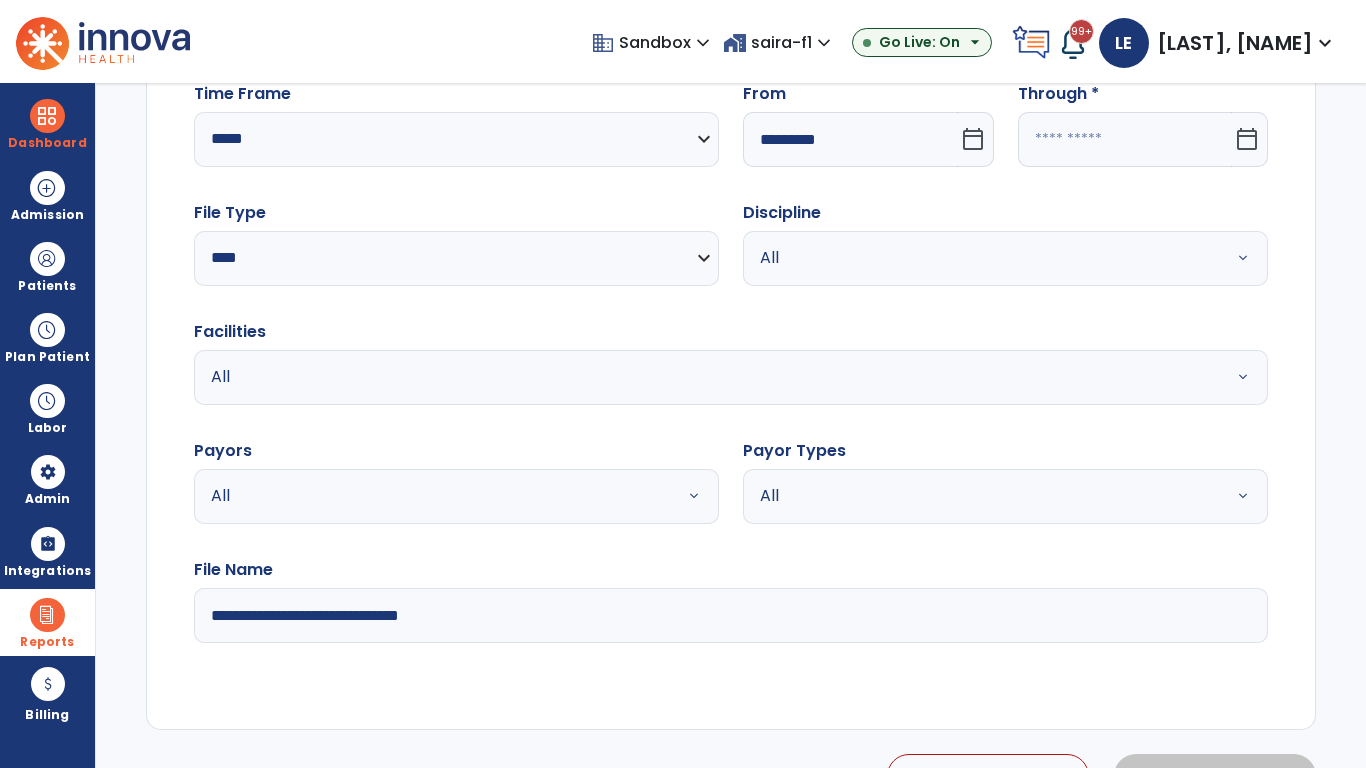 select on "****" 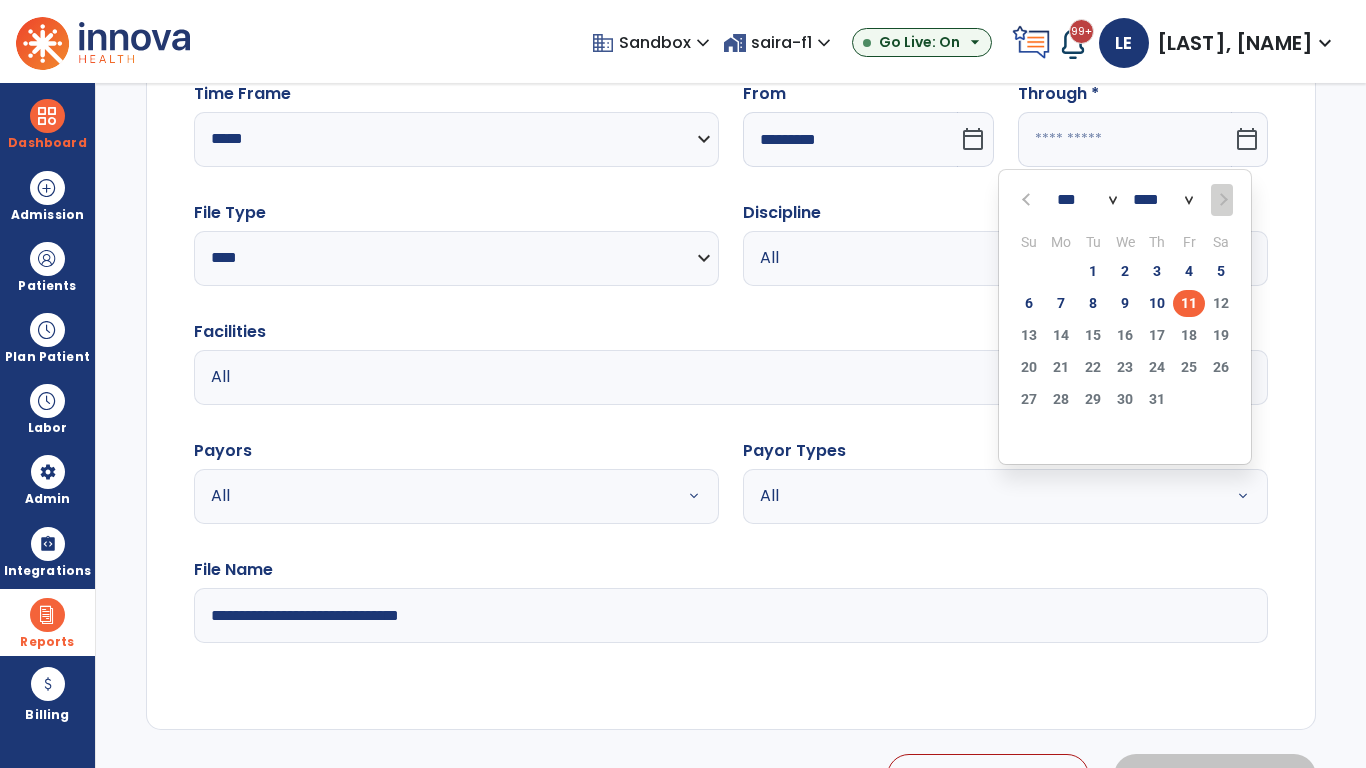 select on "*" 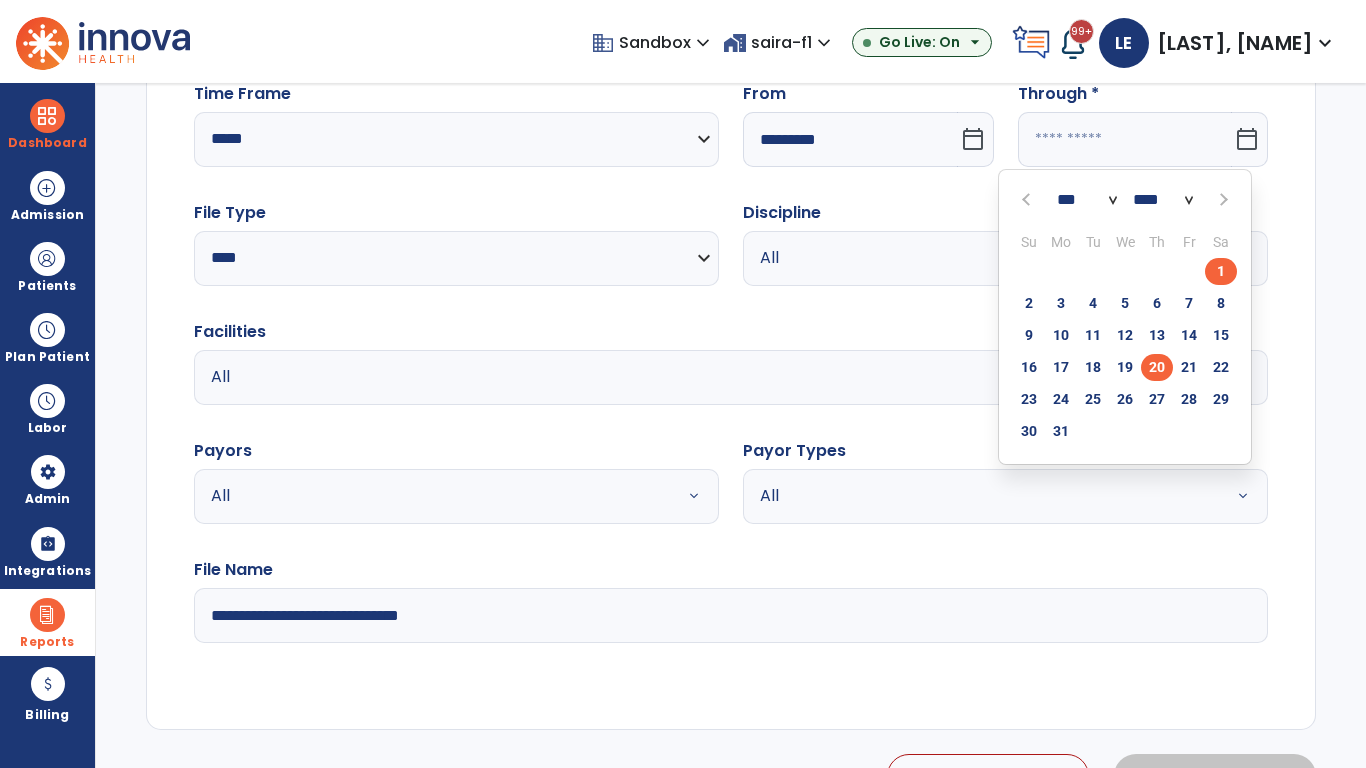 click on "20" 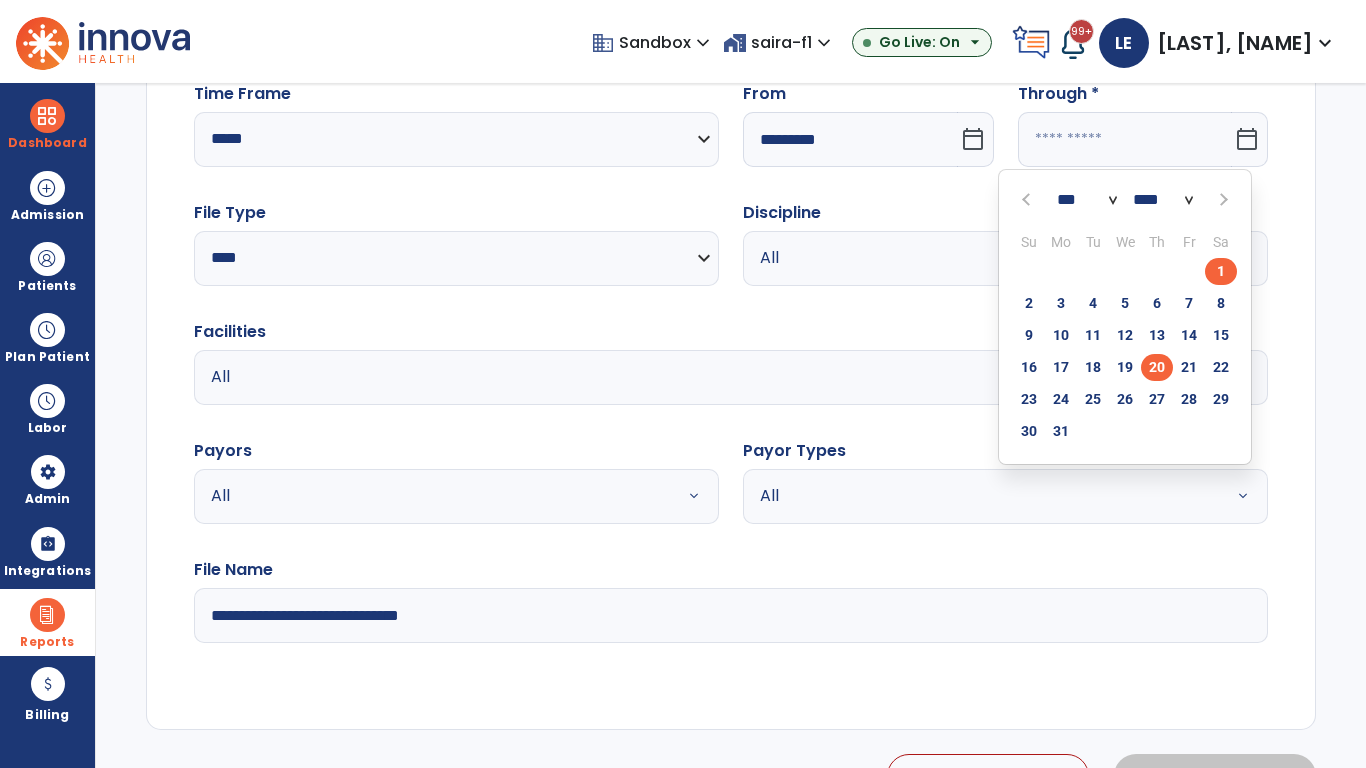 type on "**********" 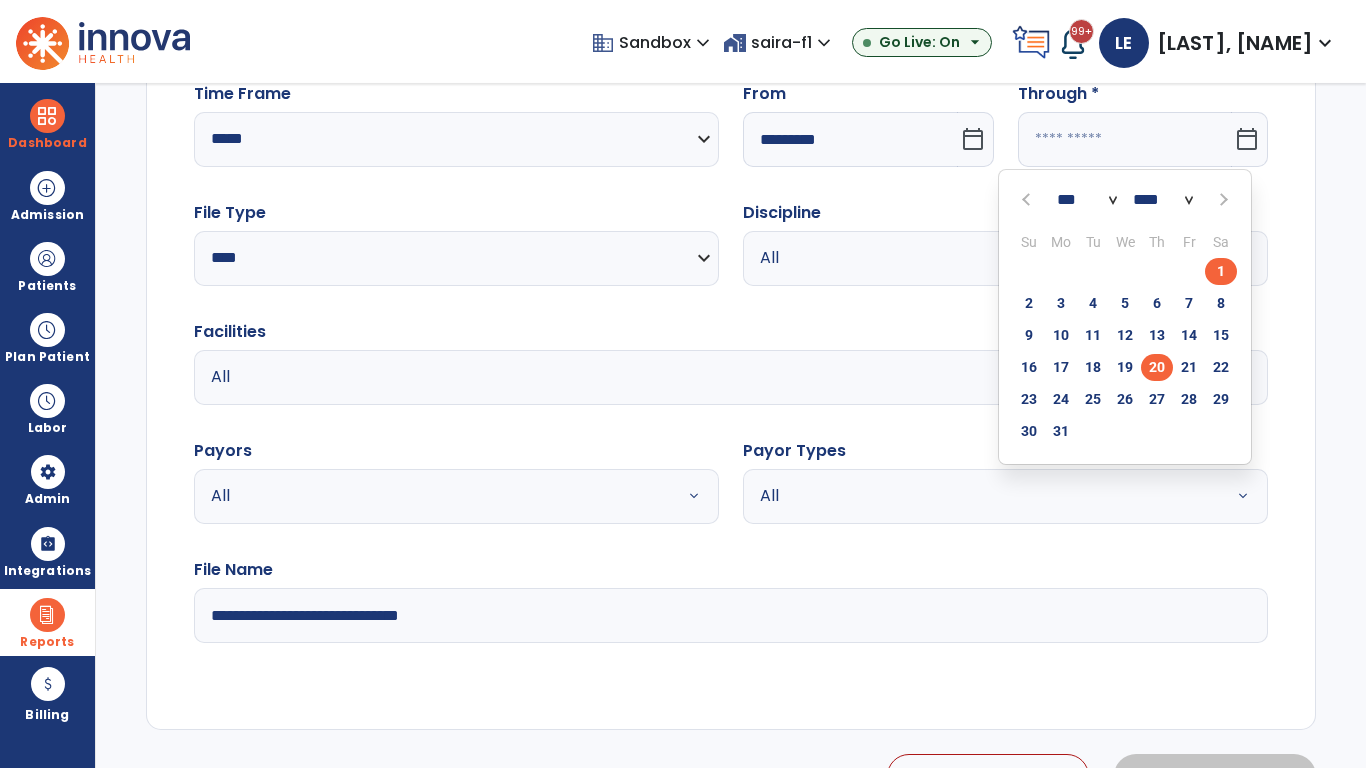 type on "*********" 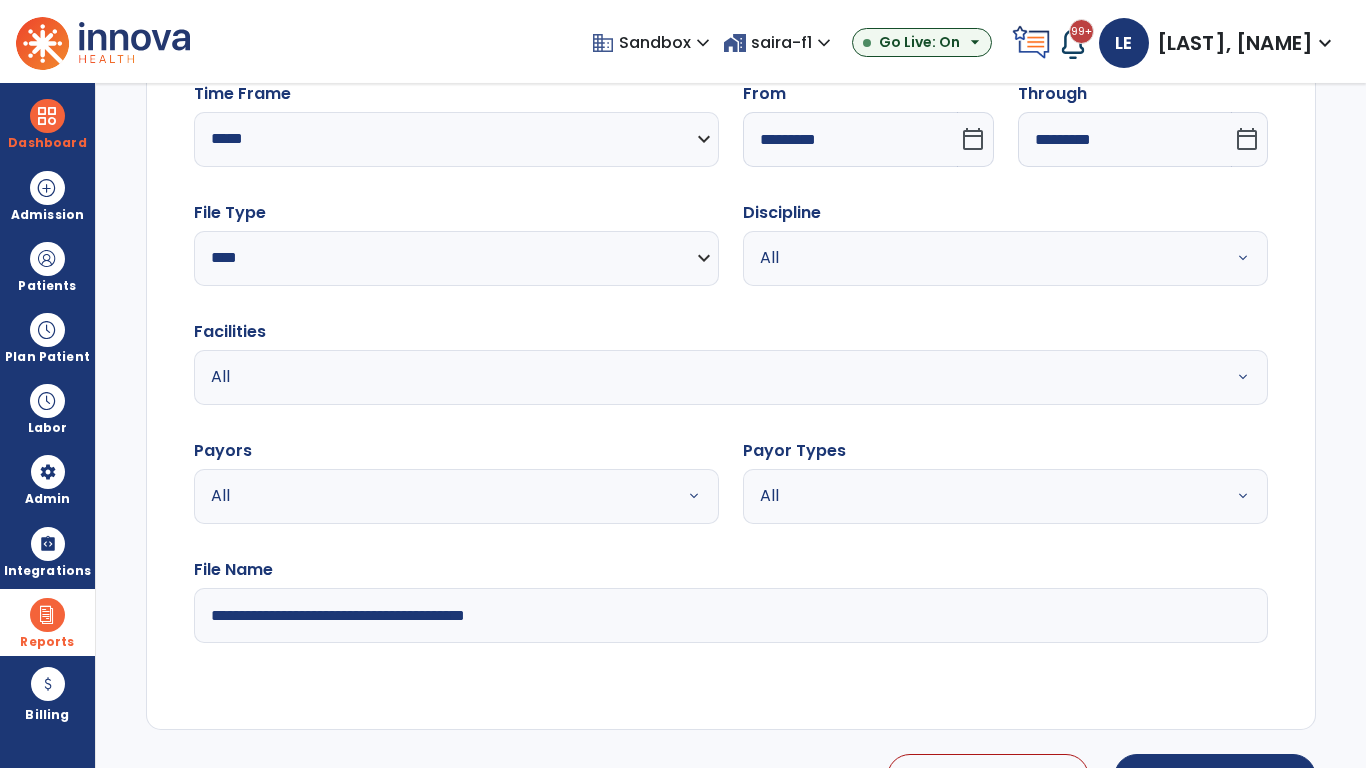 click on "All" at bounding box center (981, 258) 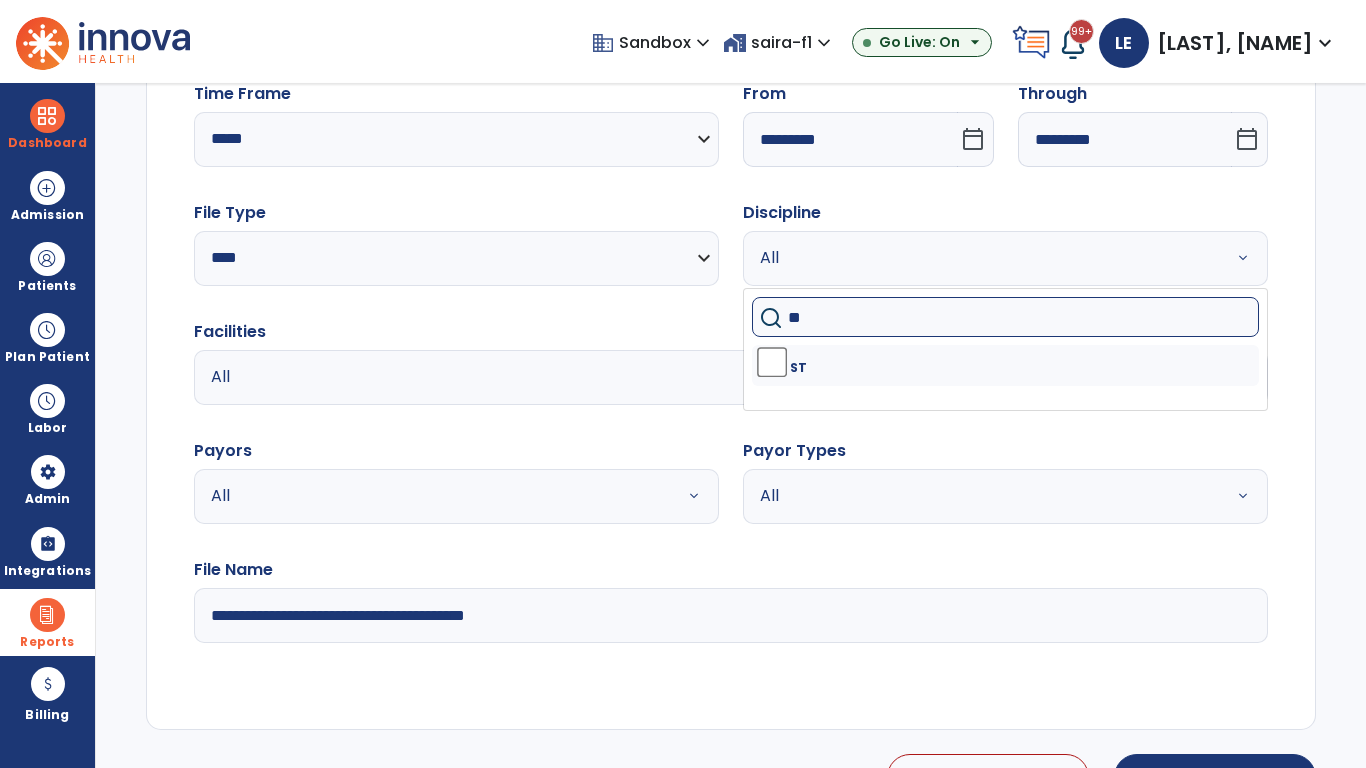 type on "**" 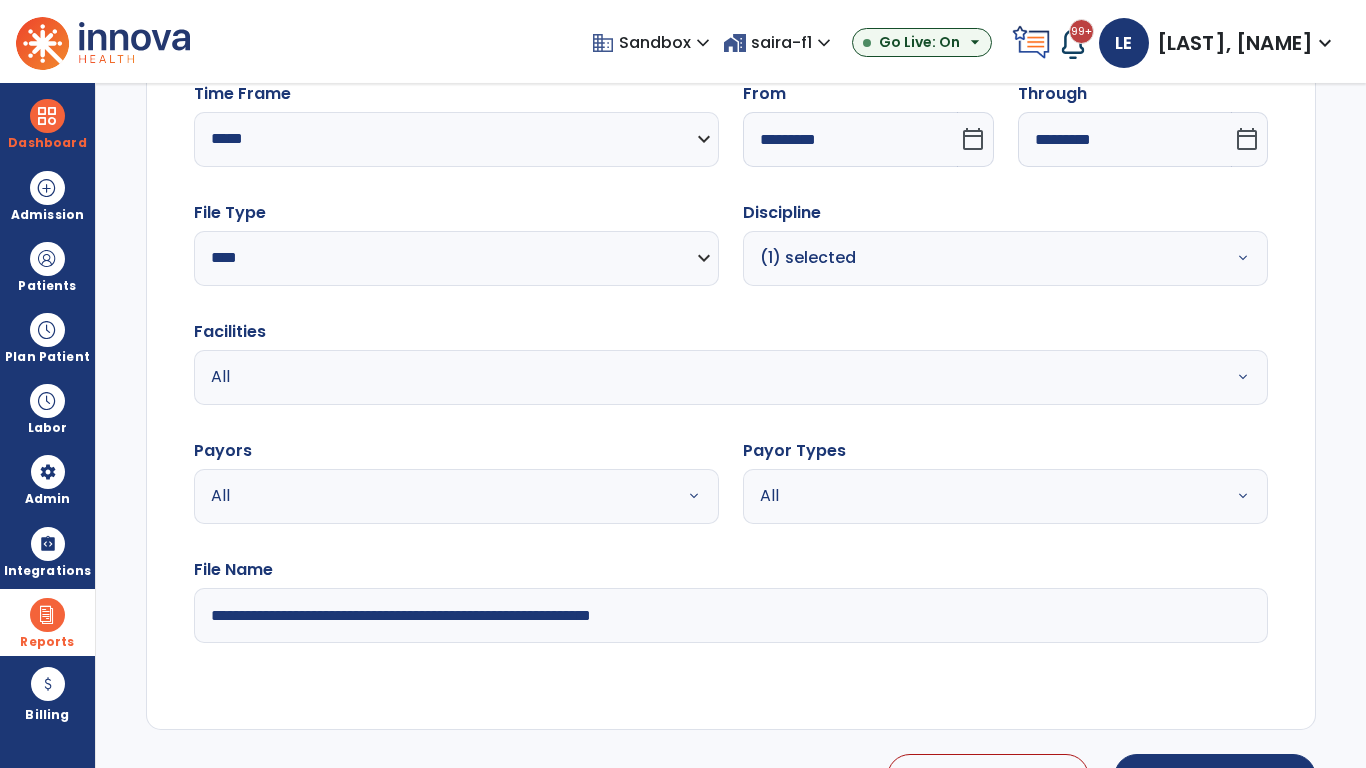type on "**********" 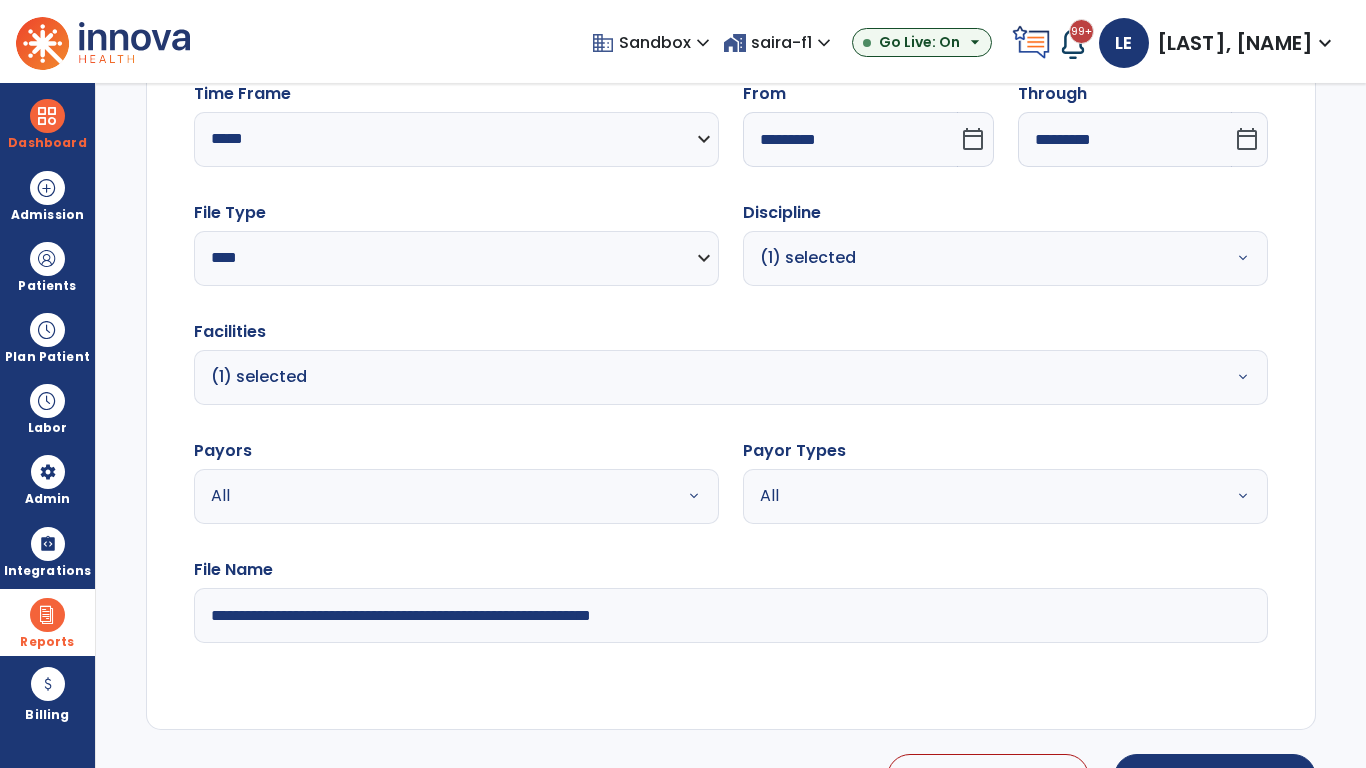click on "All" at bounding box center [432, 496] 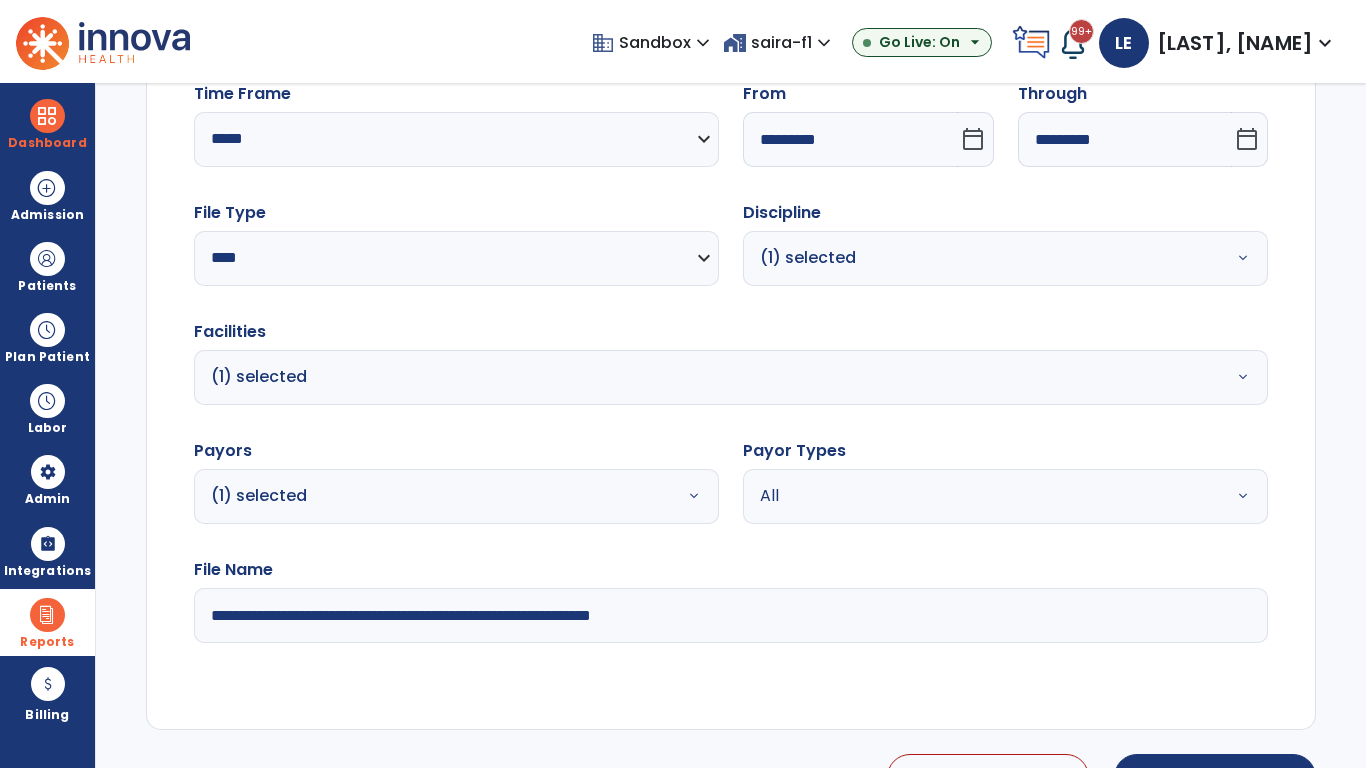 click on "All" at bounding box center [981, 496] 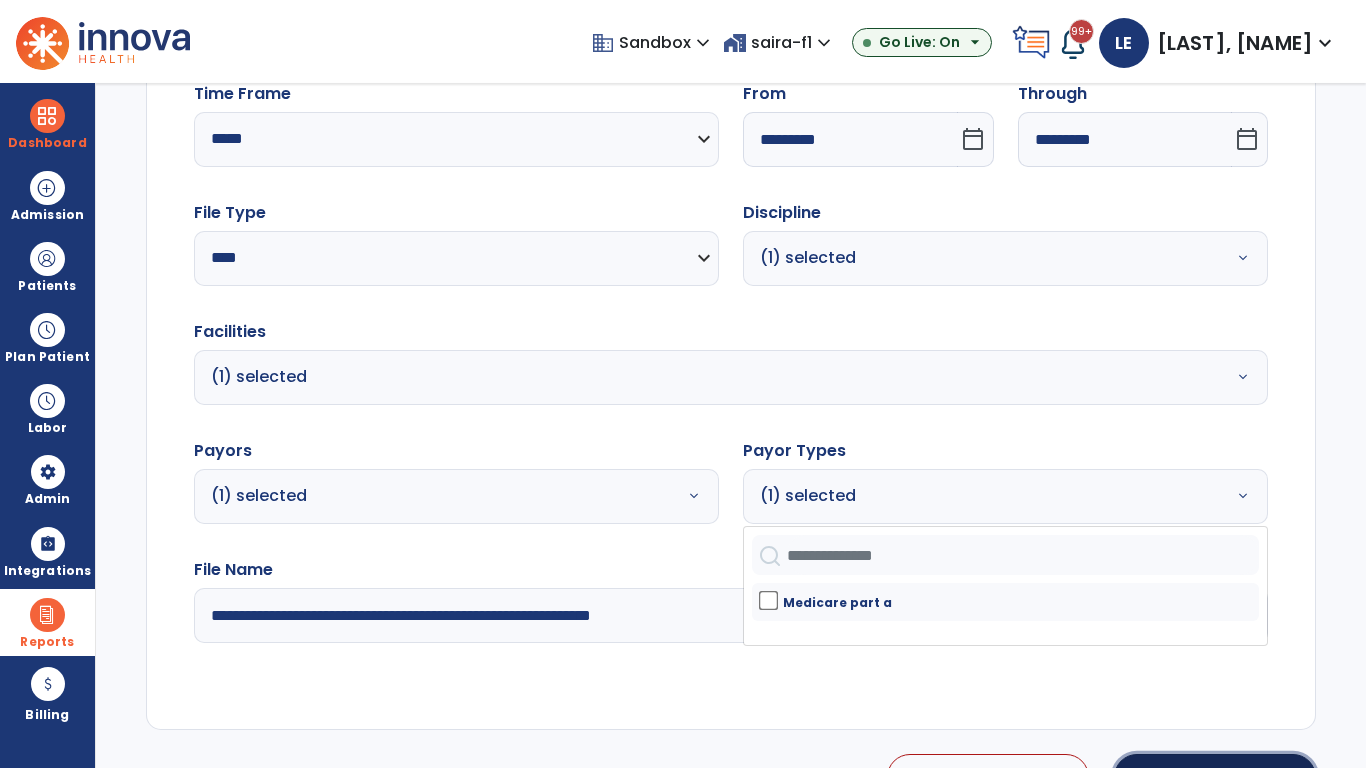 click on "Generate Report" 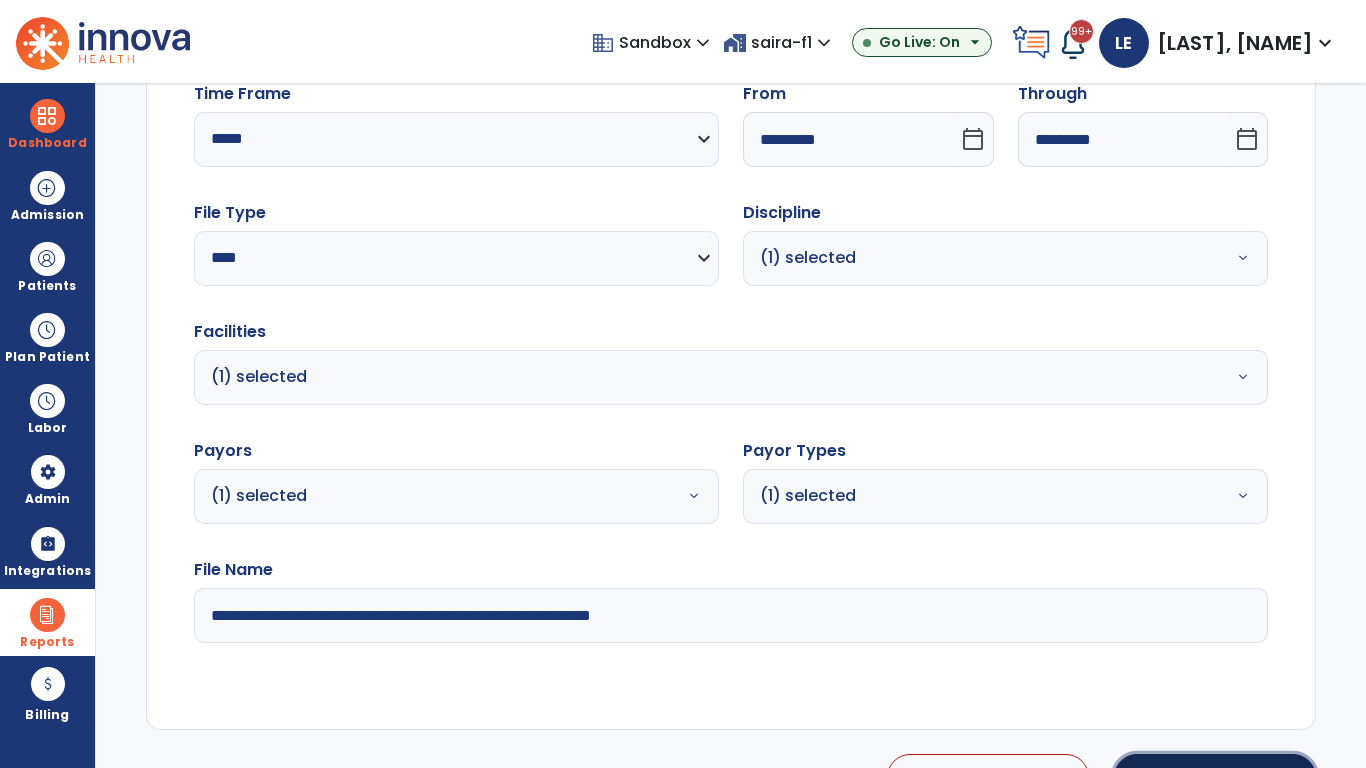 scroll, scrollTop: 224, scrollLeft: 0, axis: vertical 